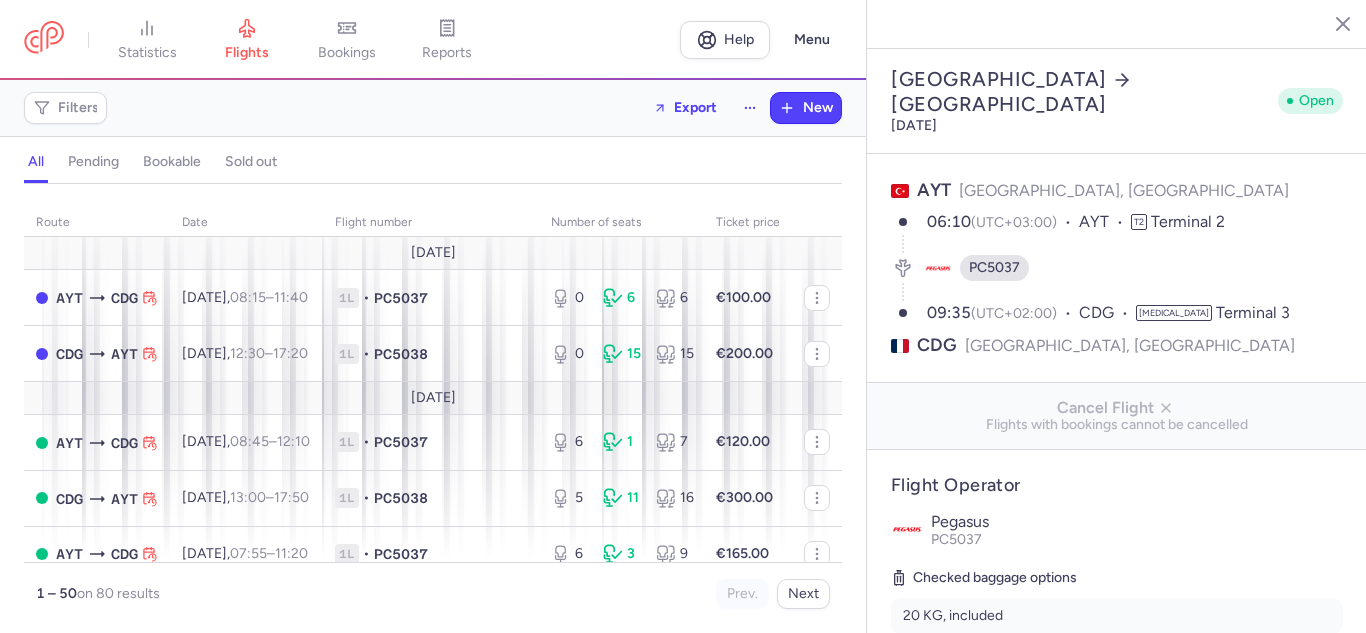 select on "hours" 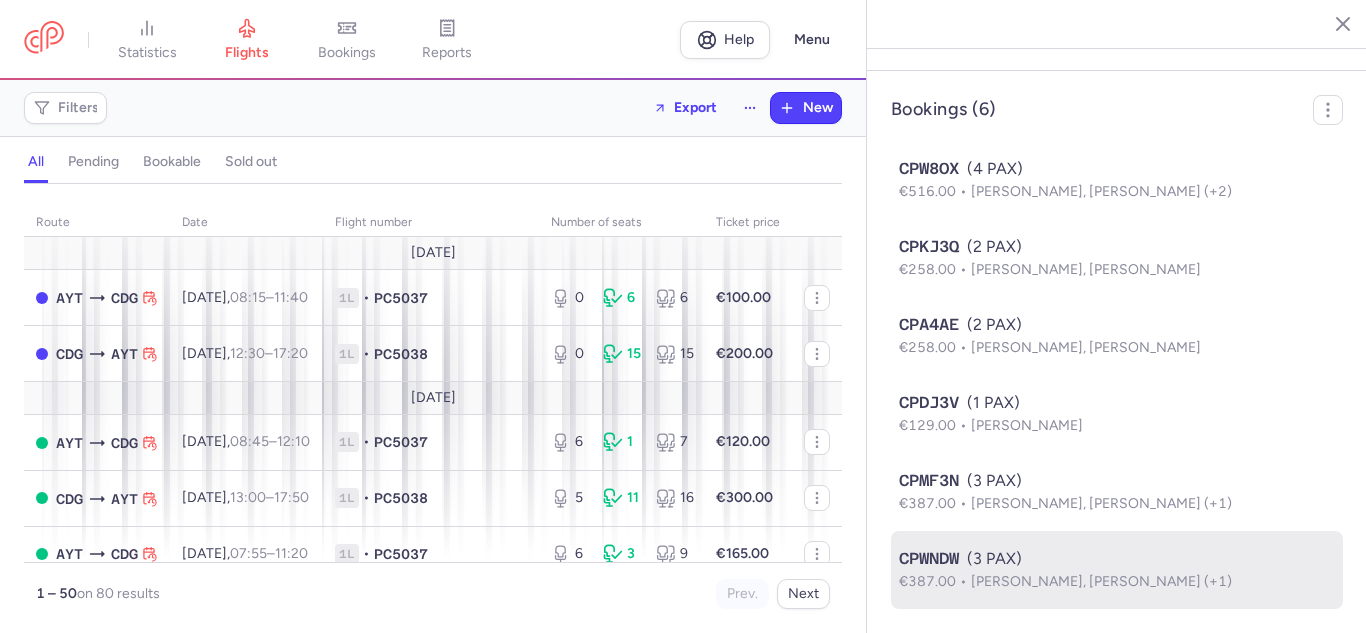 click on "CPWNDW  (3 PAX)  €387.00  Husne KURT, Eyub TURKSOY (+1)" 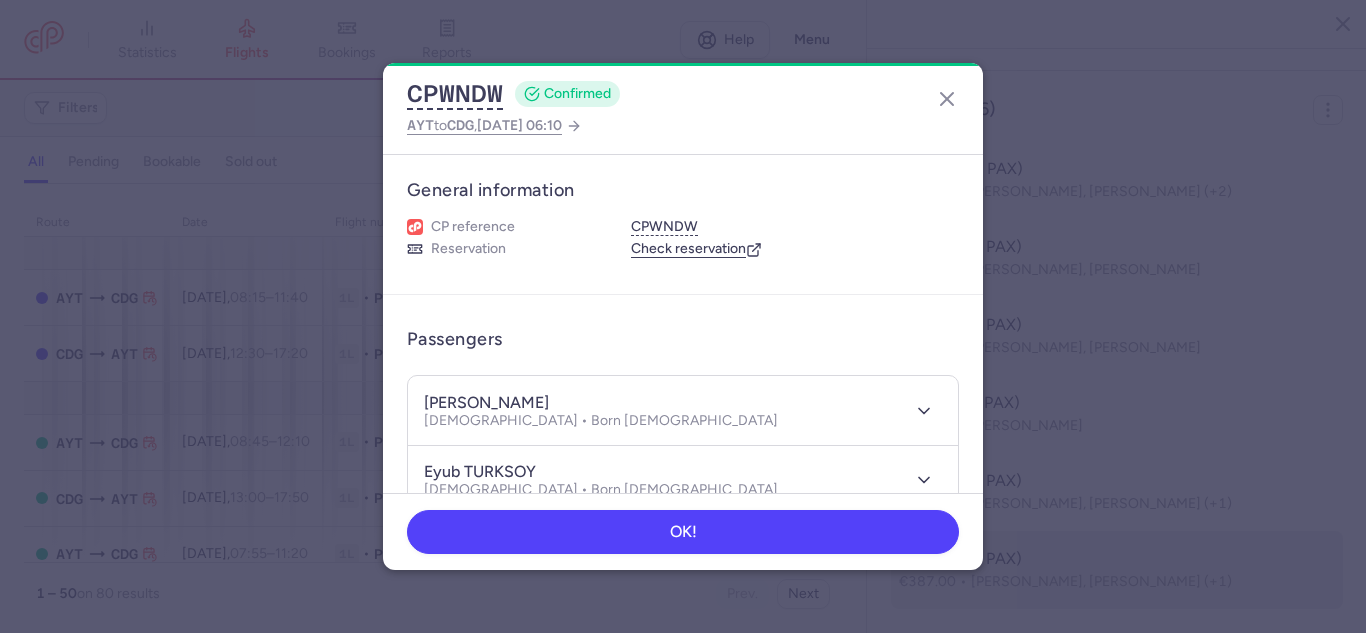 type 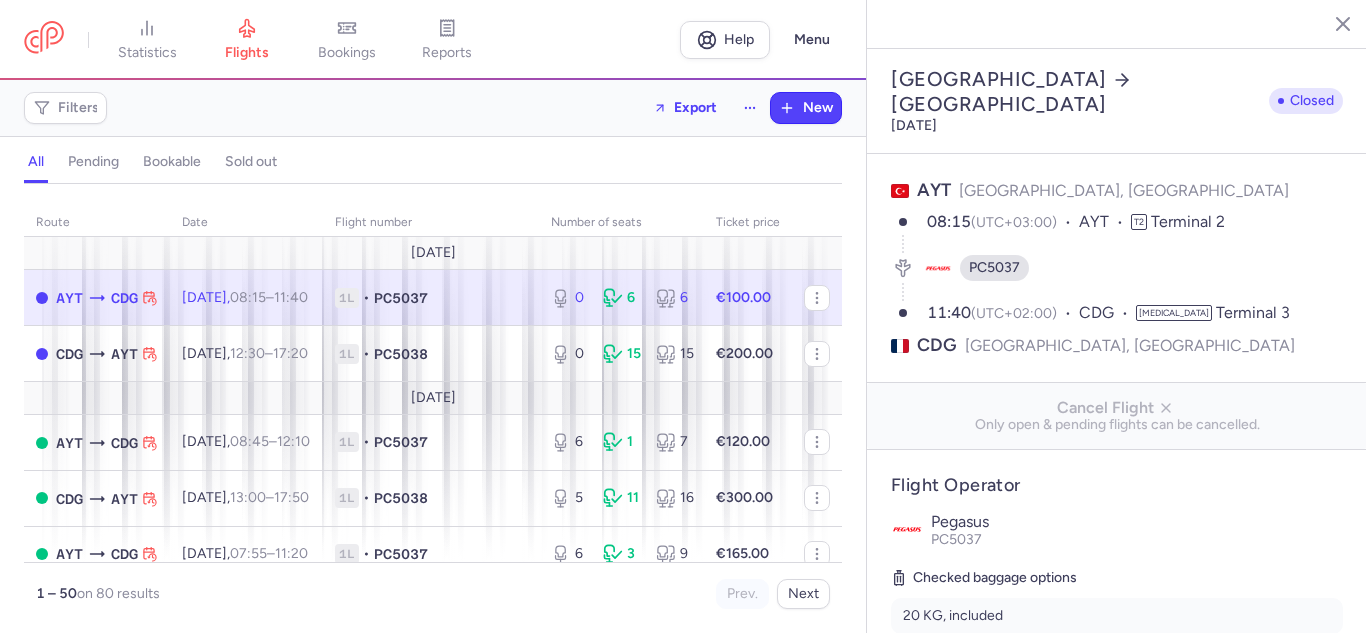 select on "hours" 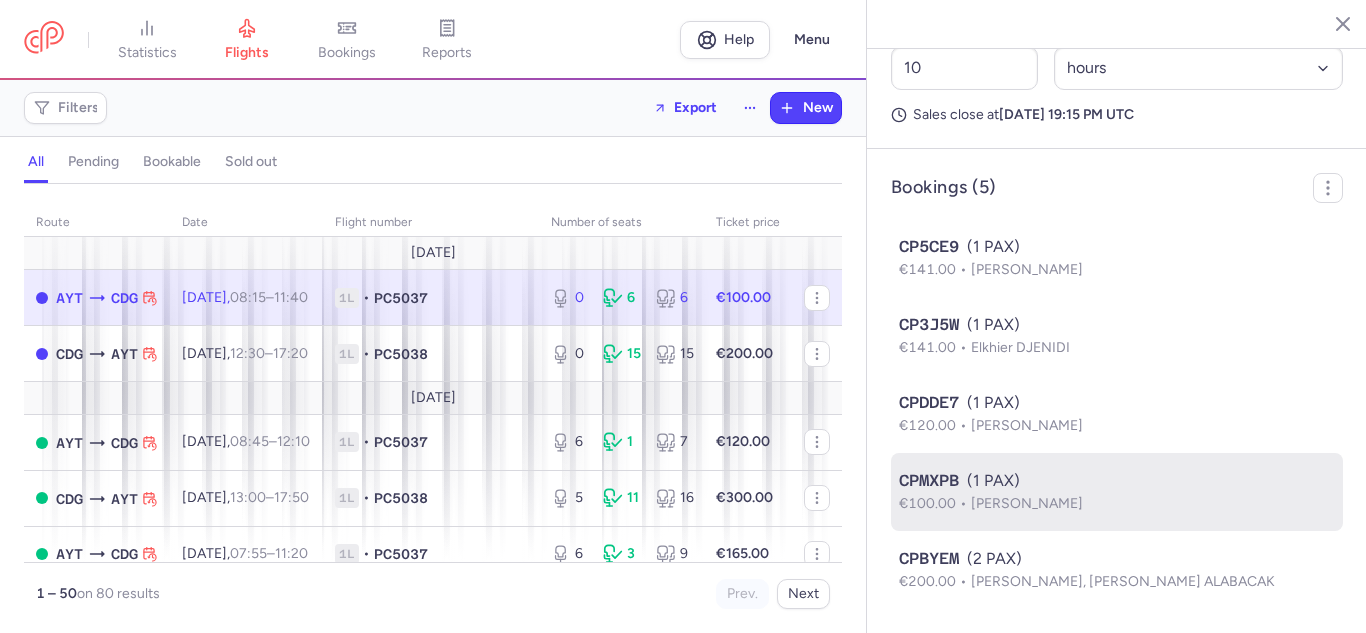 click on "[PERSON_NAME]" at bounding box center [1027, 503] 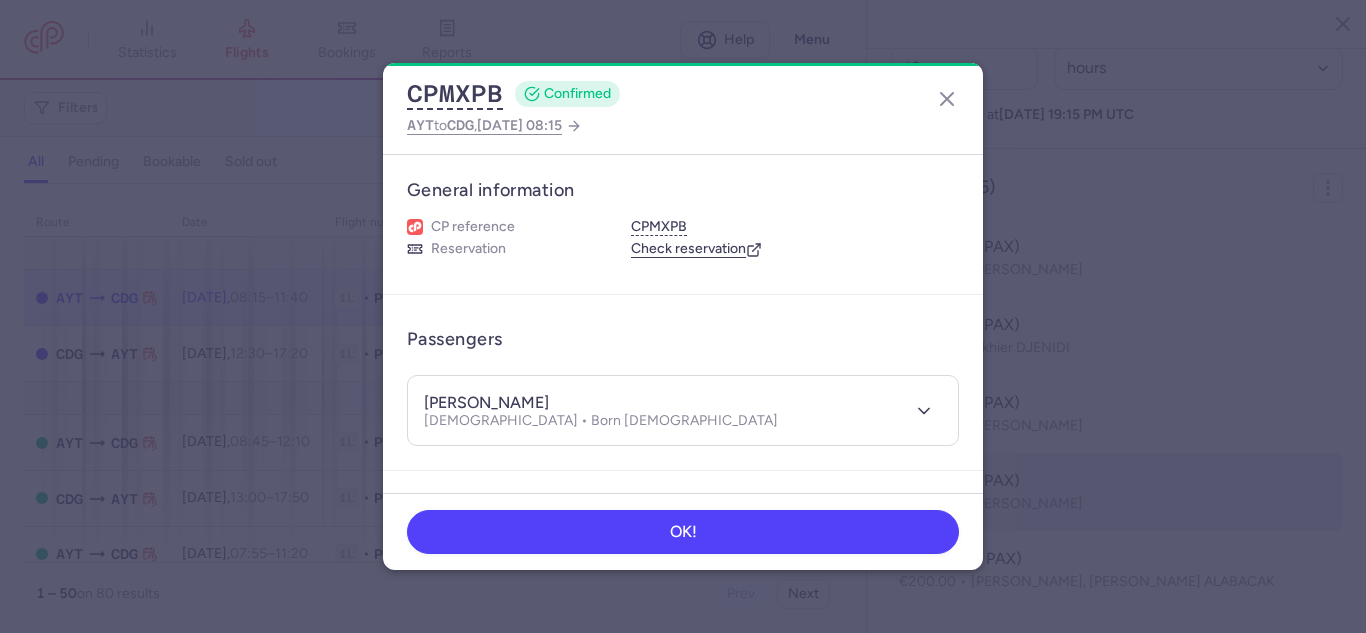 type 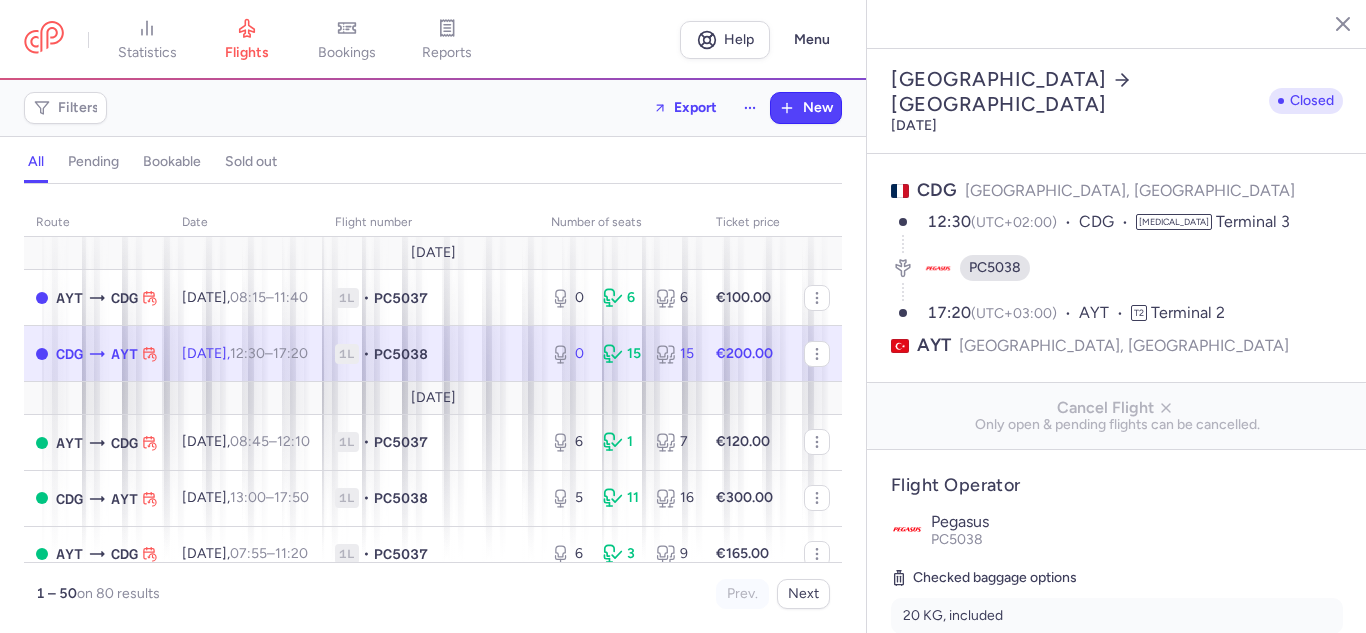 select on "hours" 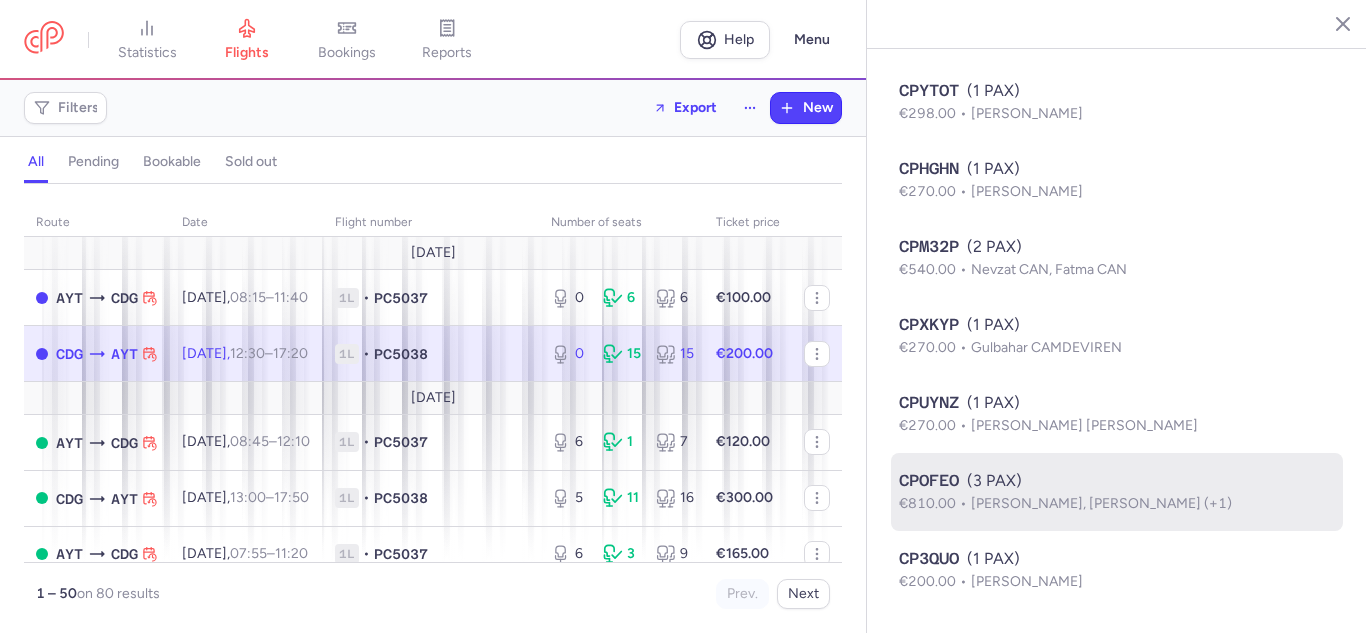 click on "CPOFEO  (3 PAX)" at bounding box center [1117, 481] 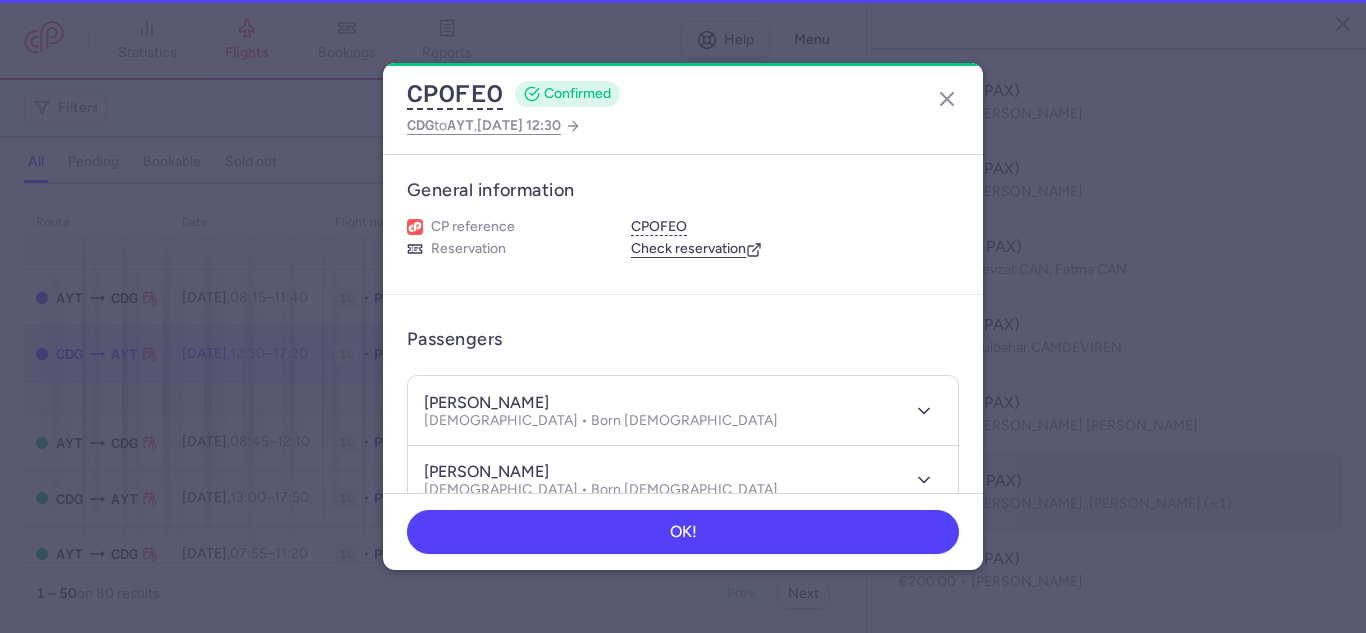 type 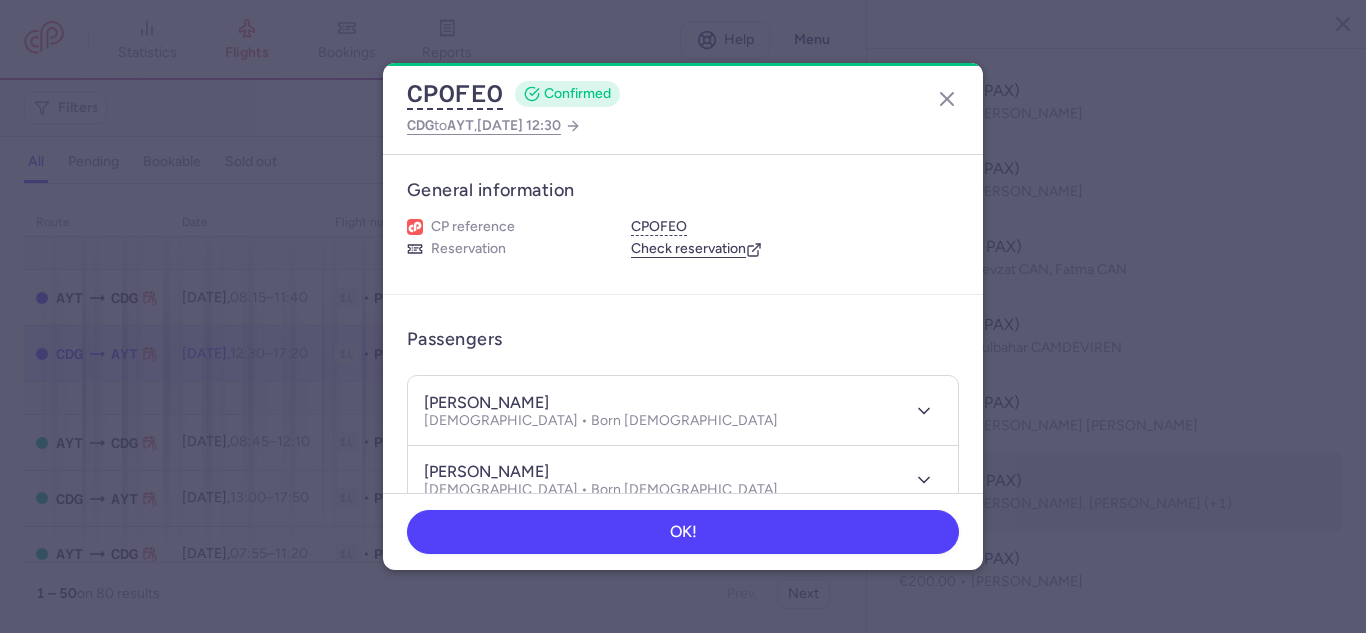 scroll, scrollTop: 1422, scrollLeft: 0, axis: vertical 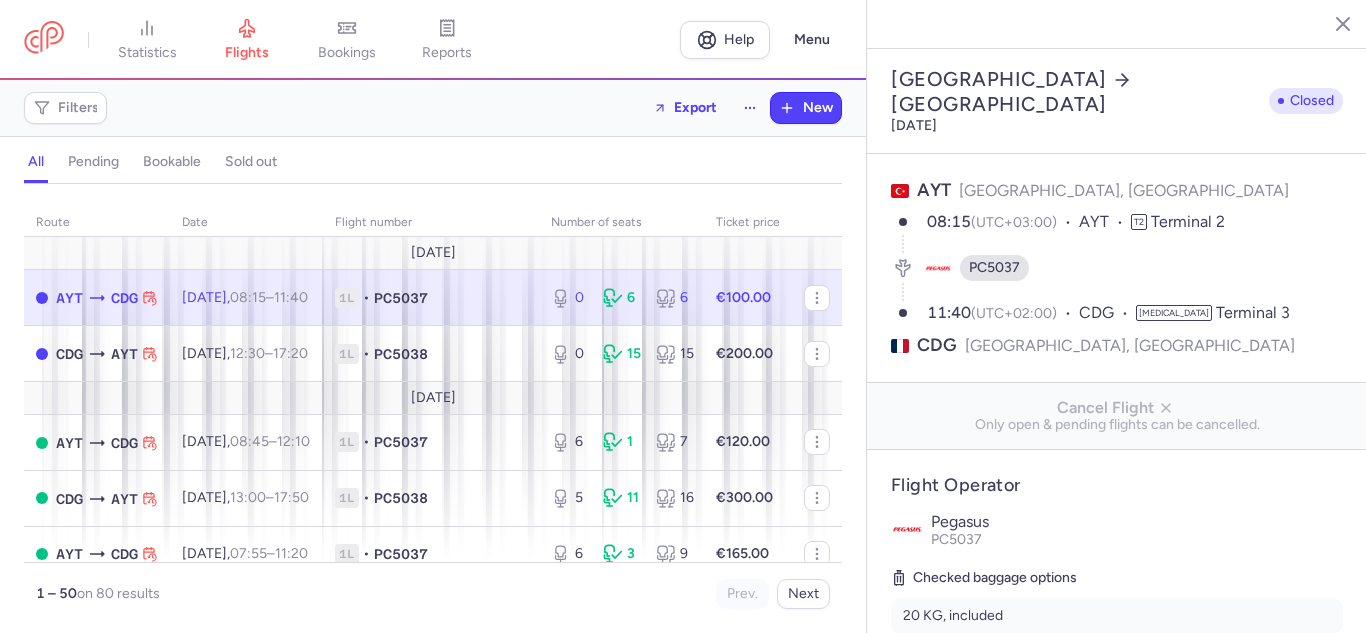 select on "hours" 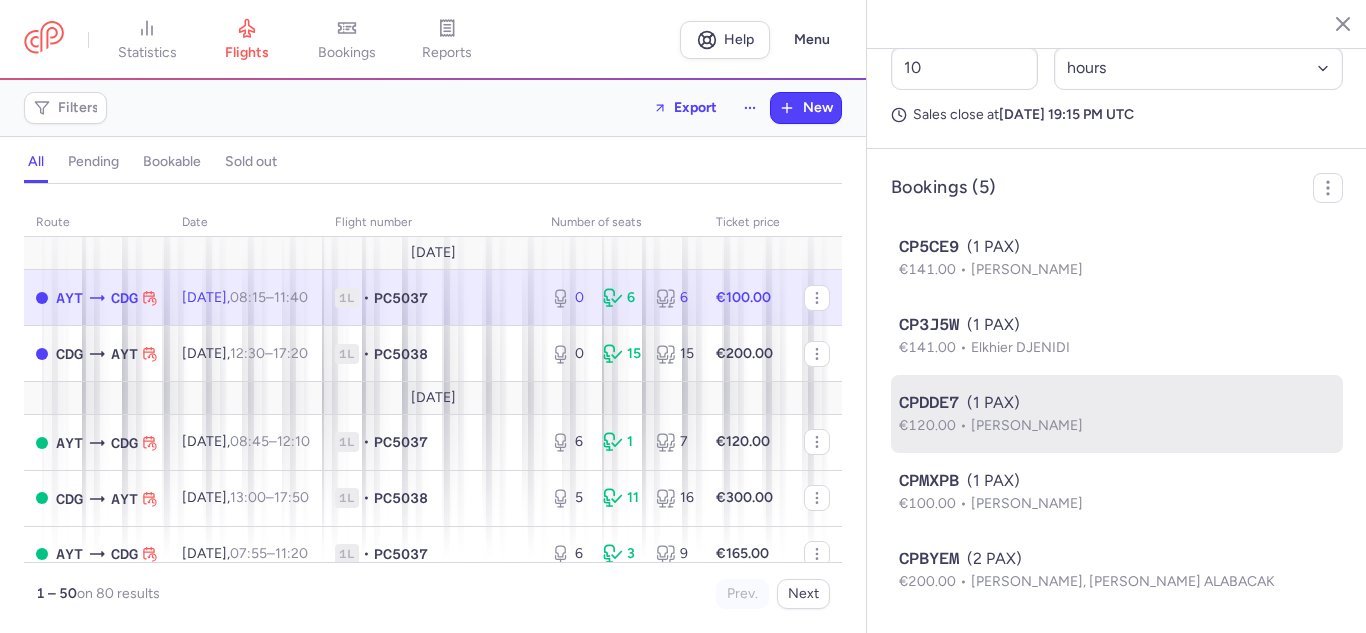 scroll, scrollTop: 1110, scrollLeft: 0, axis: vertical 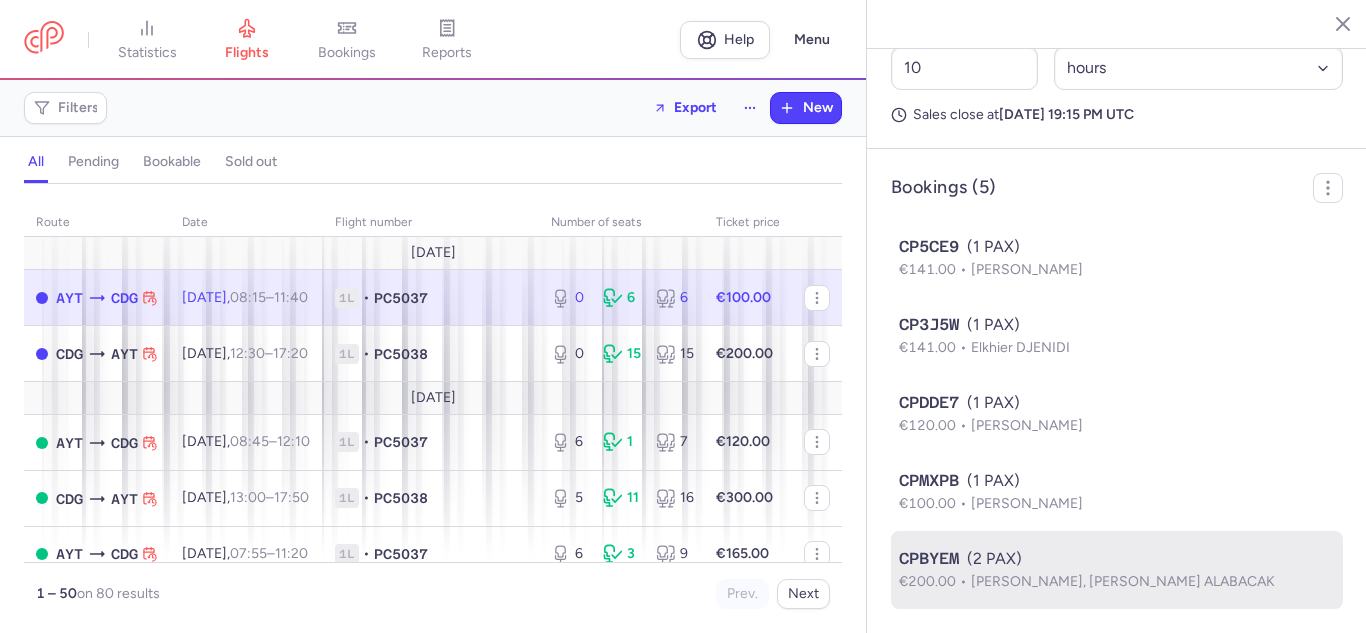 click on "[PERSON_NAME], [PERSON_NAME] ALABACAK" at bounding box center (1123, 581) 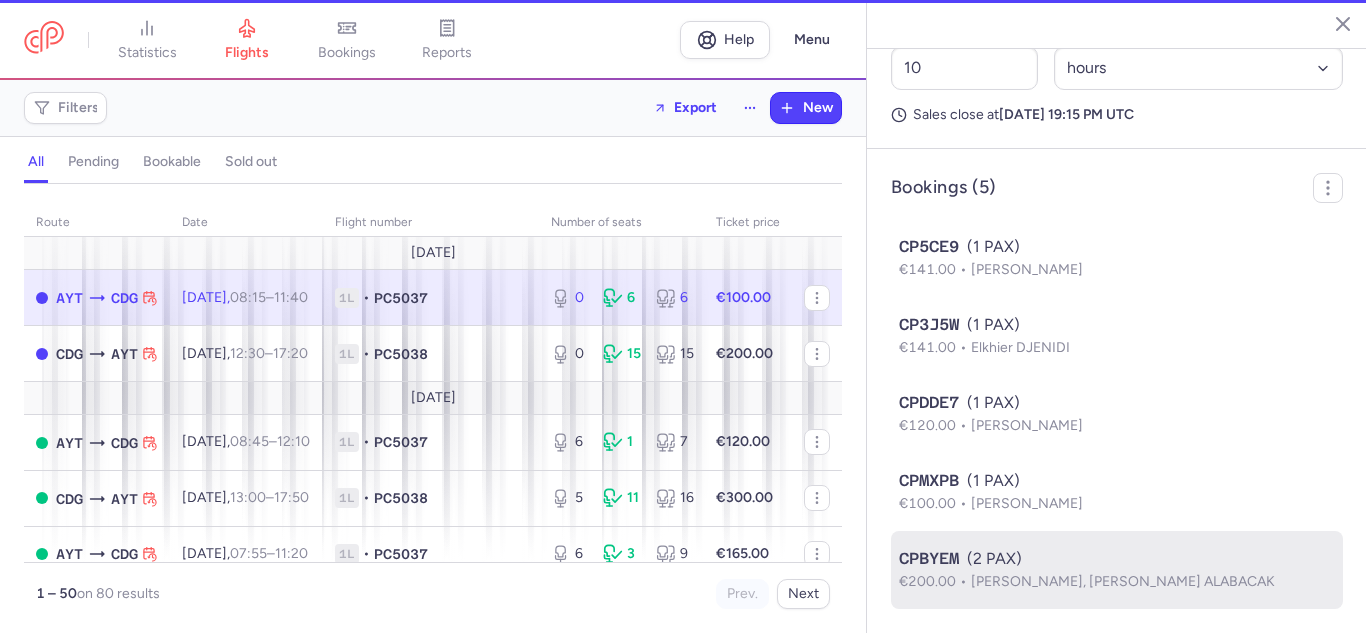 type 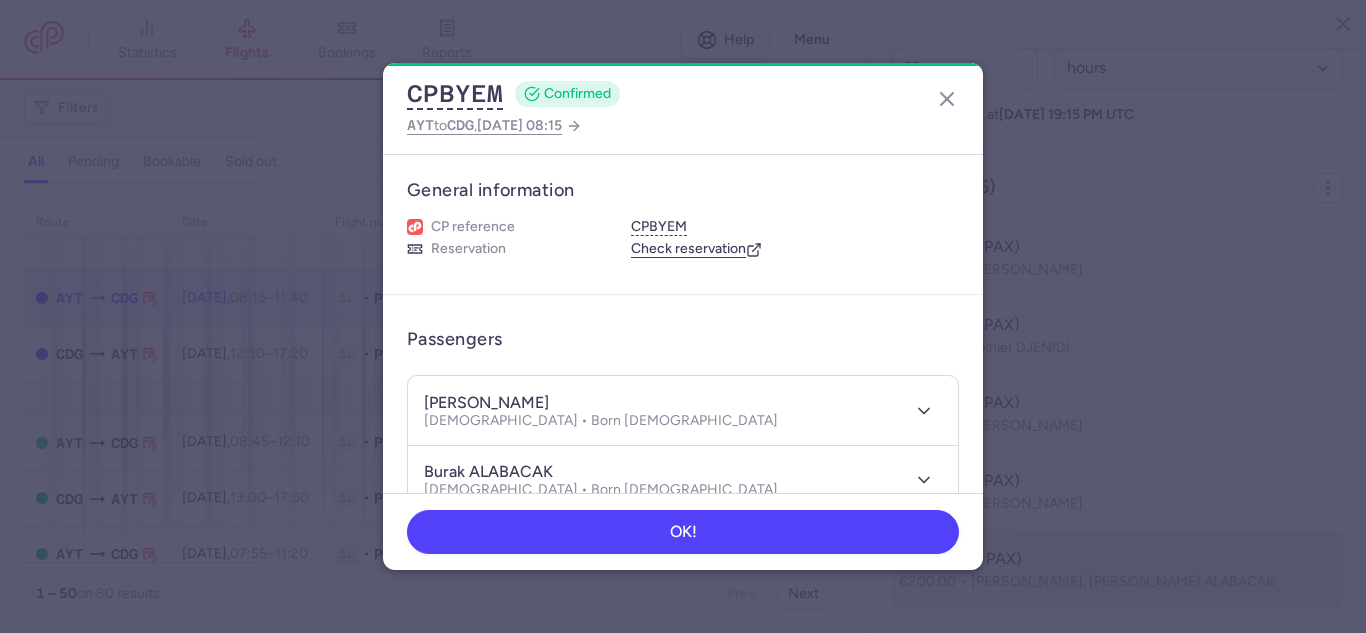 scroll, scrollTop: 1110, scrollLeft: 0, axis: vertical 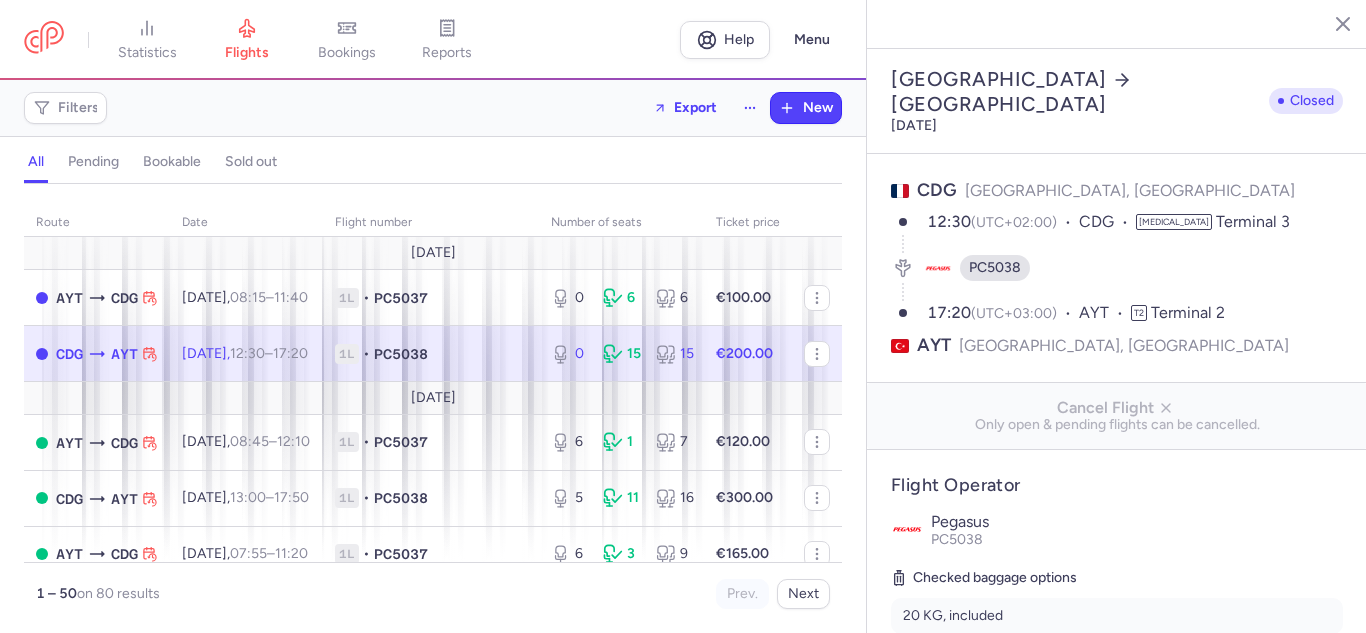 select on "hours" 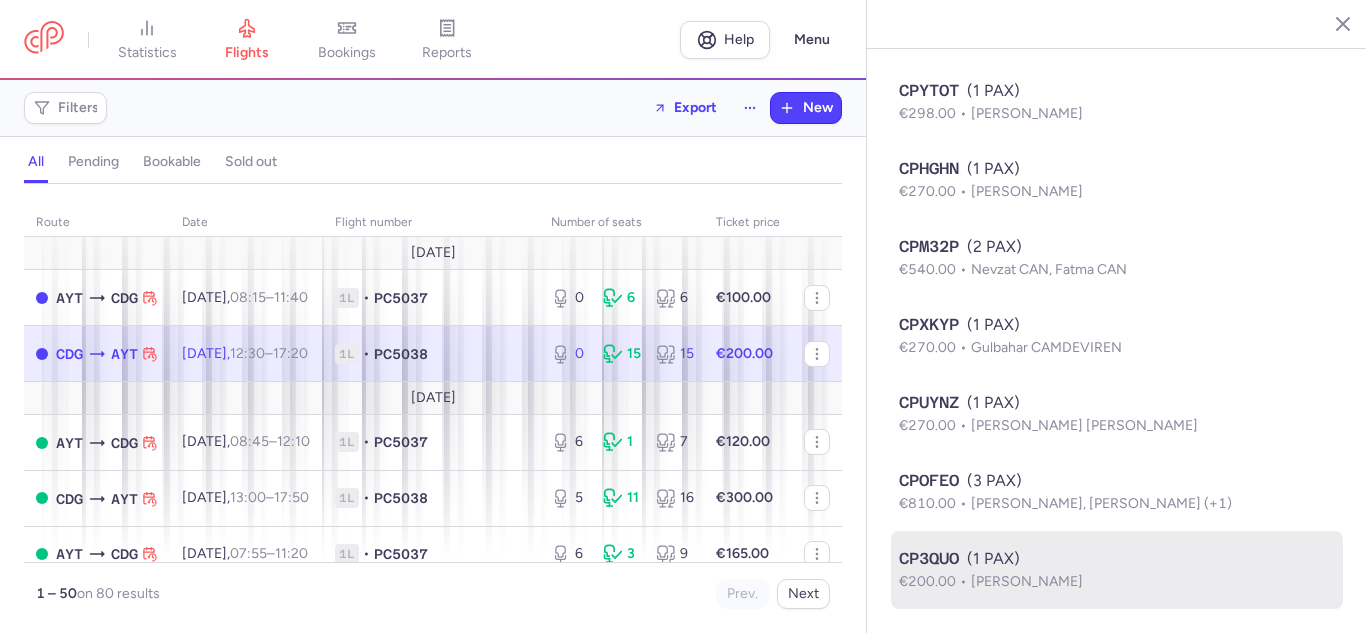 click on "€200.00  Tiryaki YUNUS" at bounding box center [1117, 582] 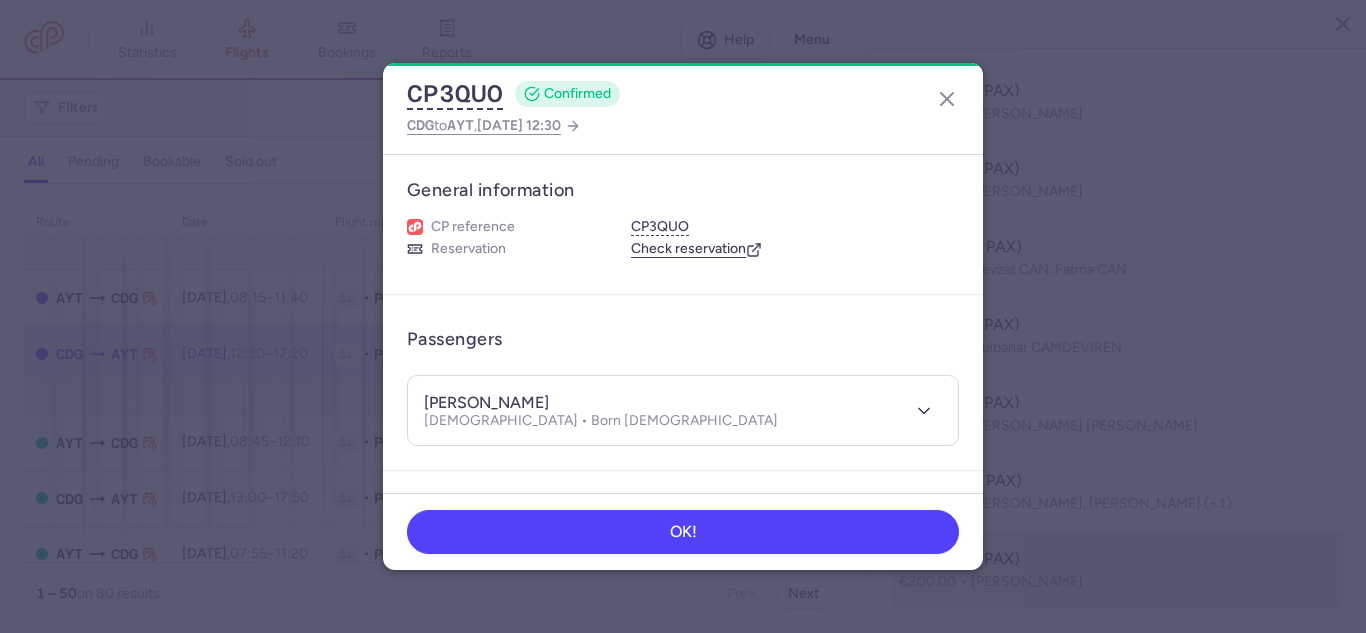 type 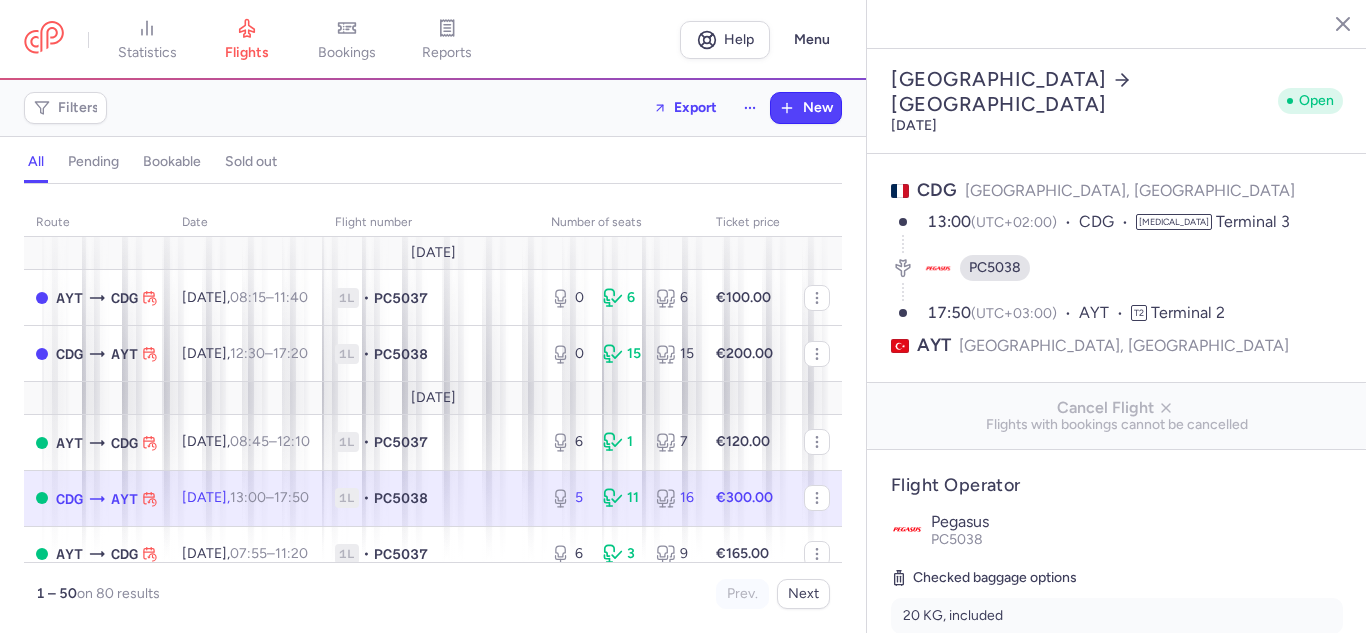 select on "hours" 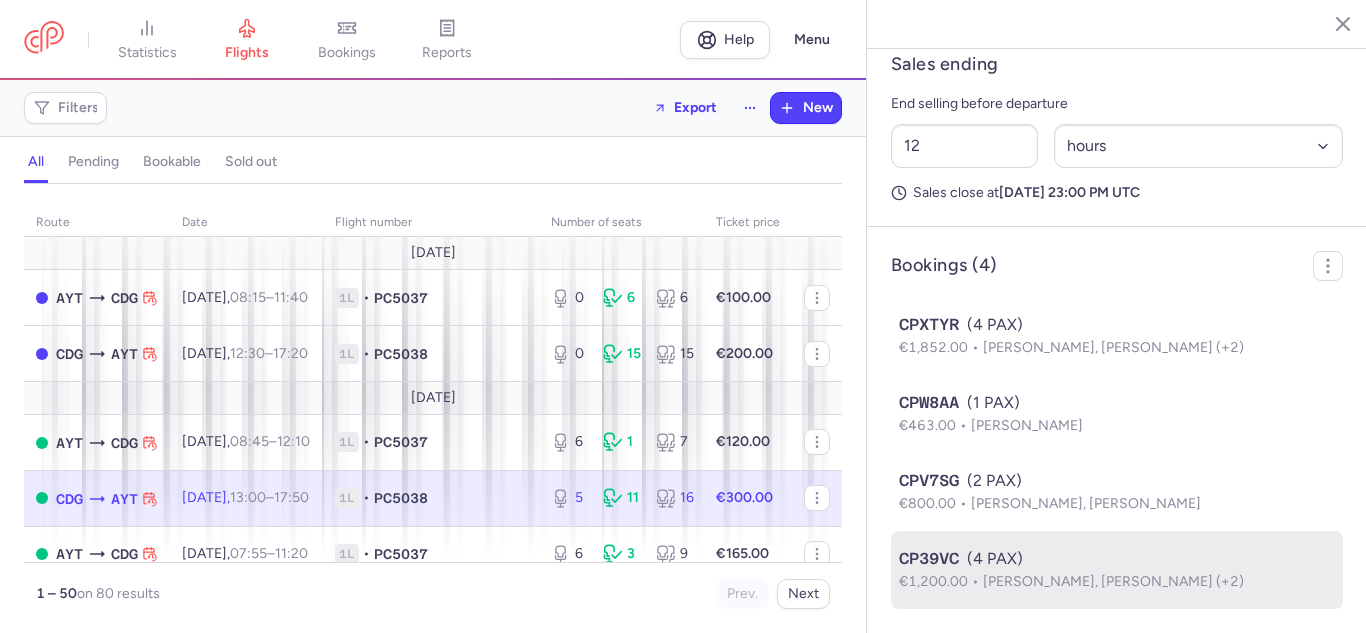 click on "[PERSON_NAME], [PERSON_NAME] (+2)" at bounding box center [1113, 581] 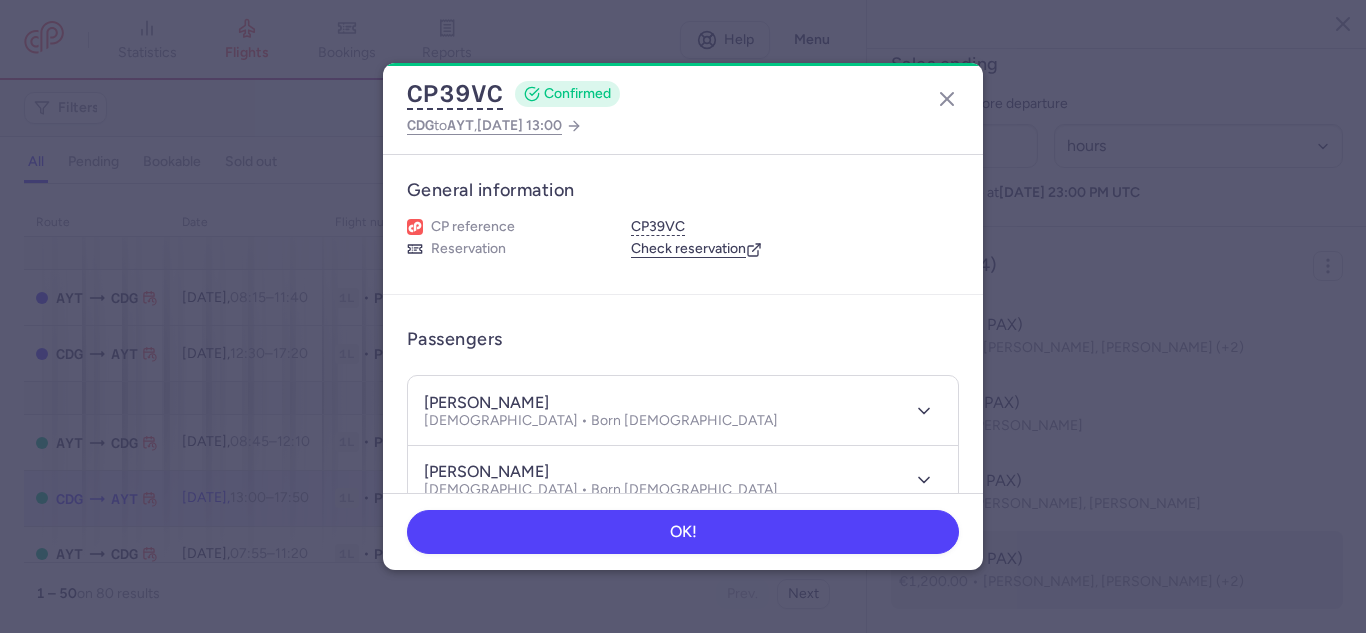 type 